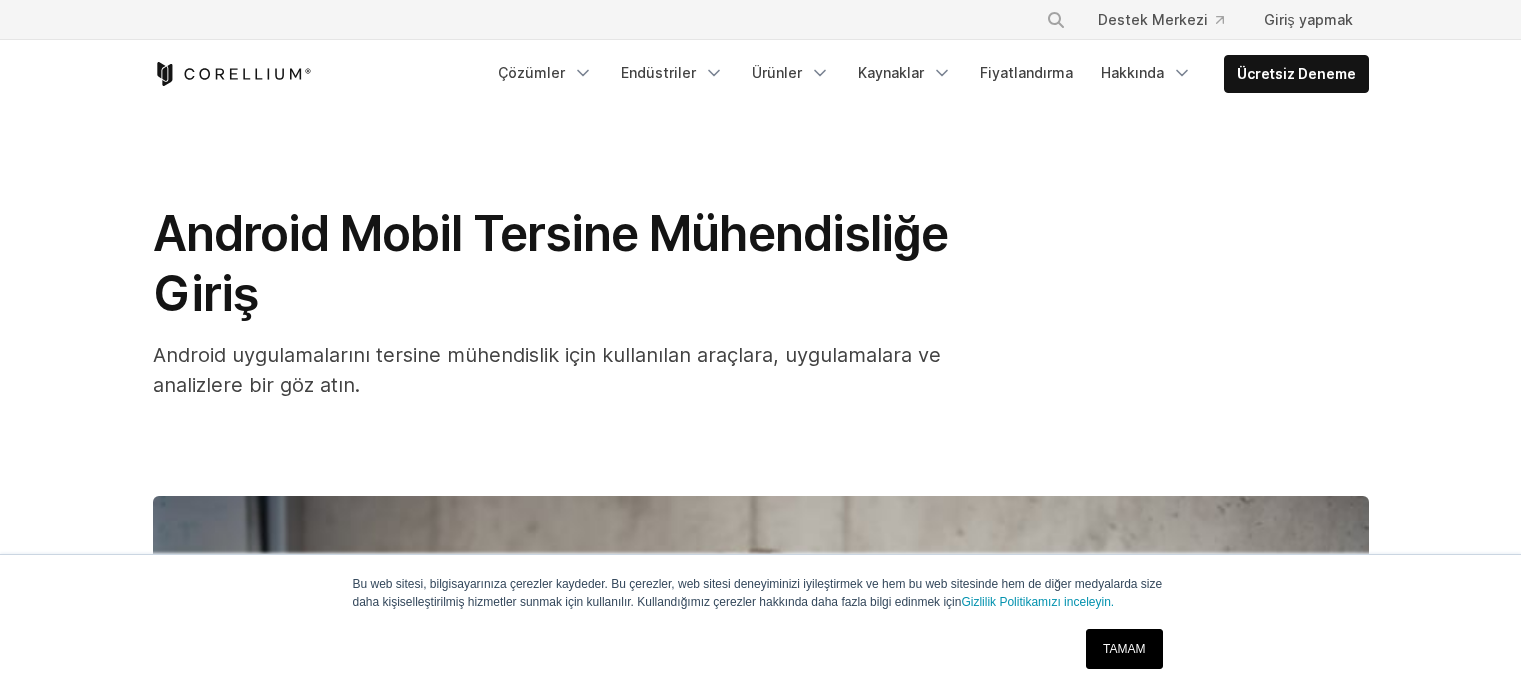 scroll, scrollTop: 0, scrollLeft: 0, axis: both 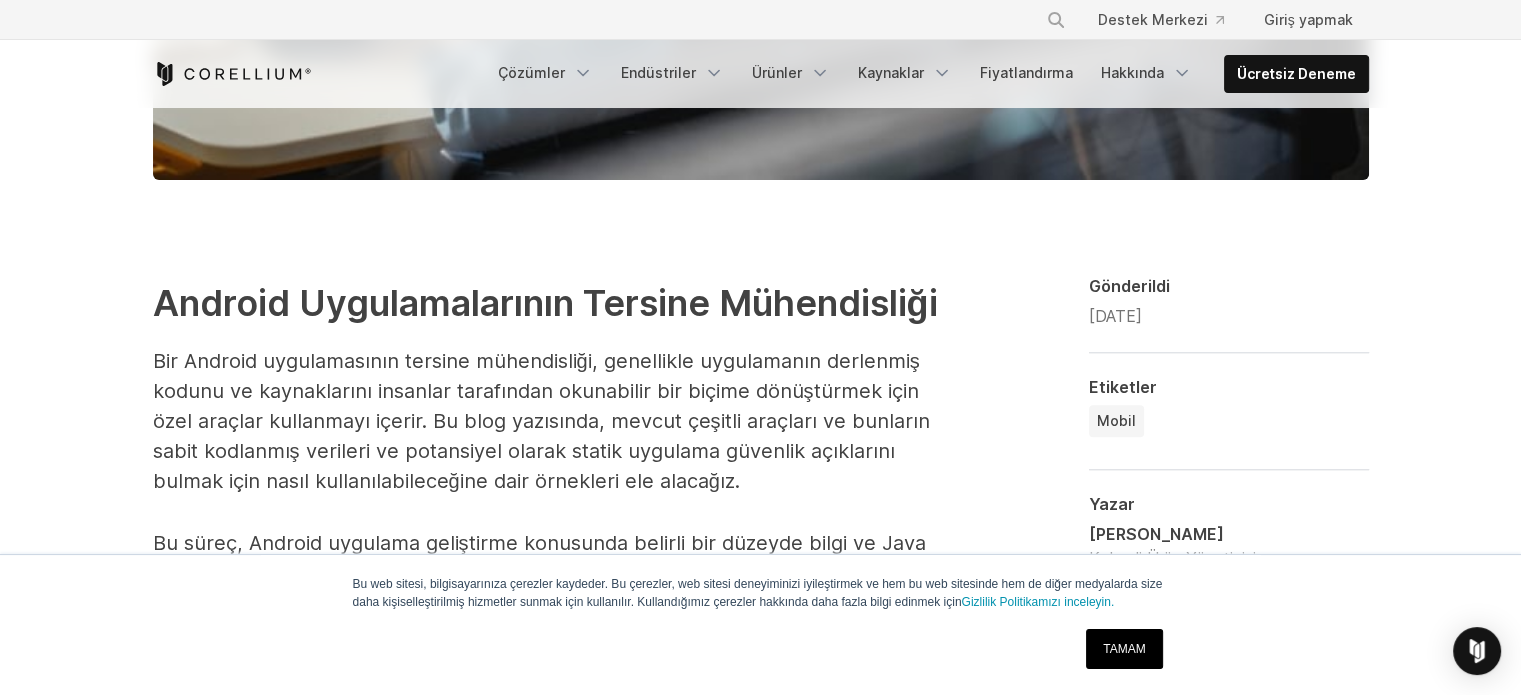 click on "TAMAM" at bounding box center [1124, 649] 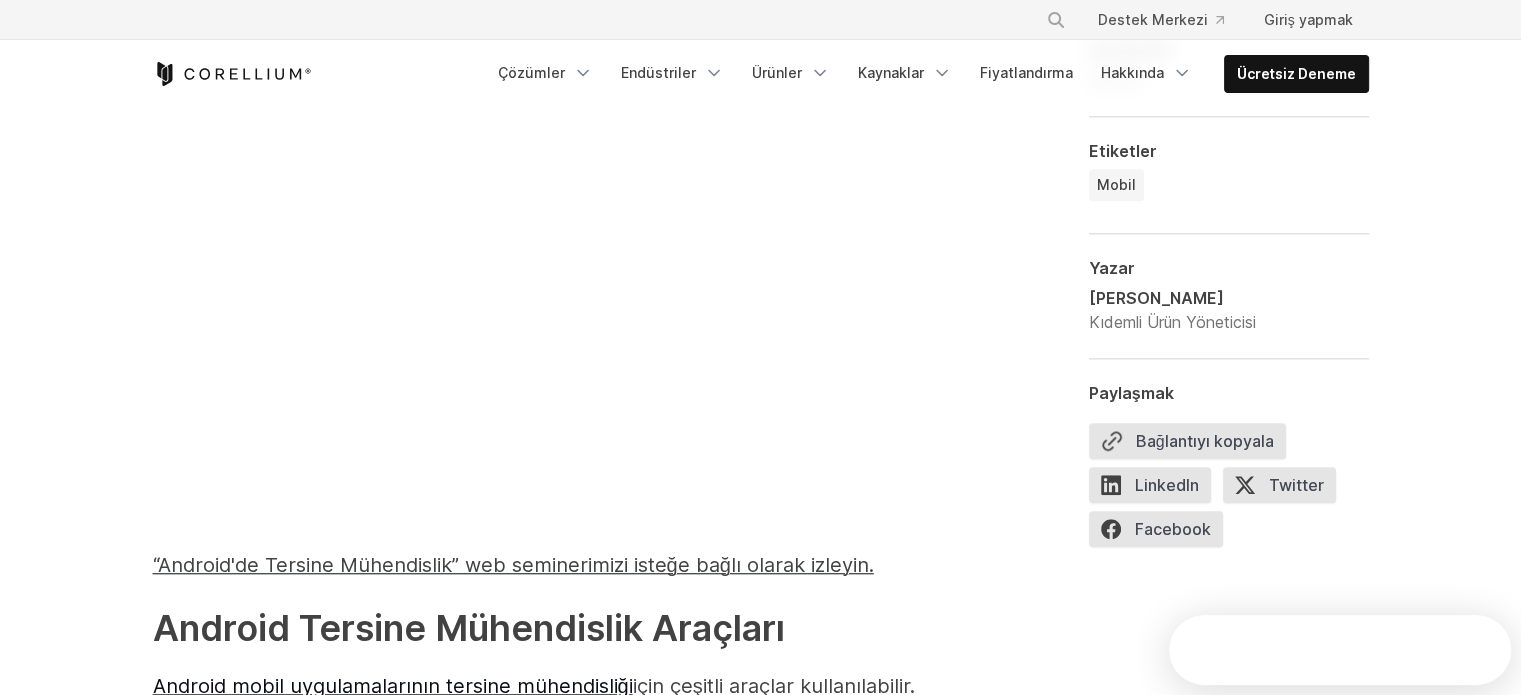 scroll, scrollTop: 1800, scrollLeft: 0, axis: vertical 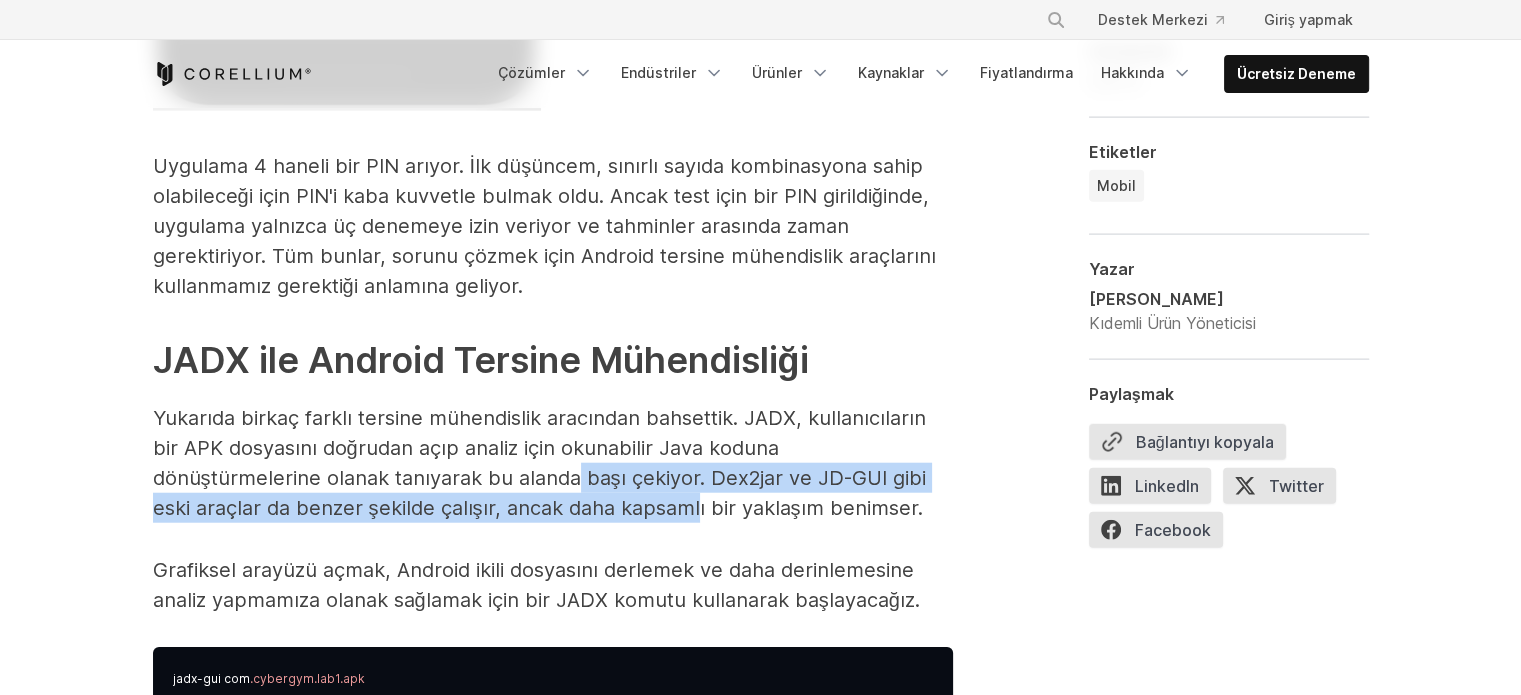 drag, startPoint x: 585, startPoint y: 484, endPoint x: 697, endPoint y: 496, distance: 112.64102 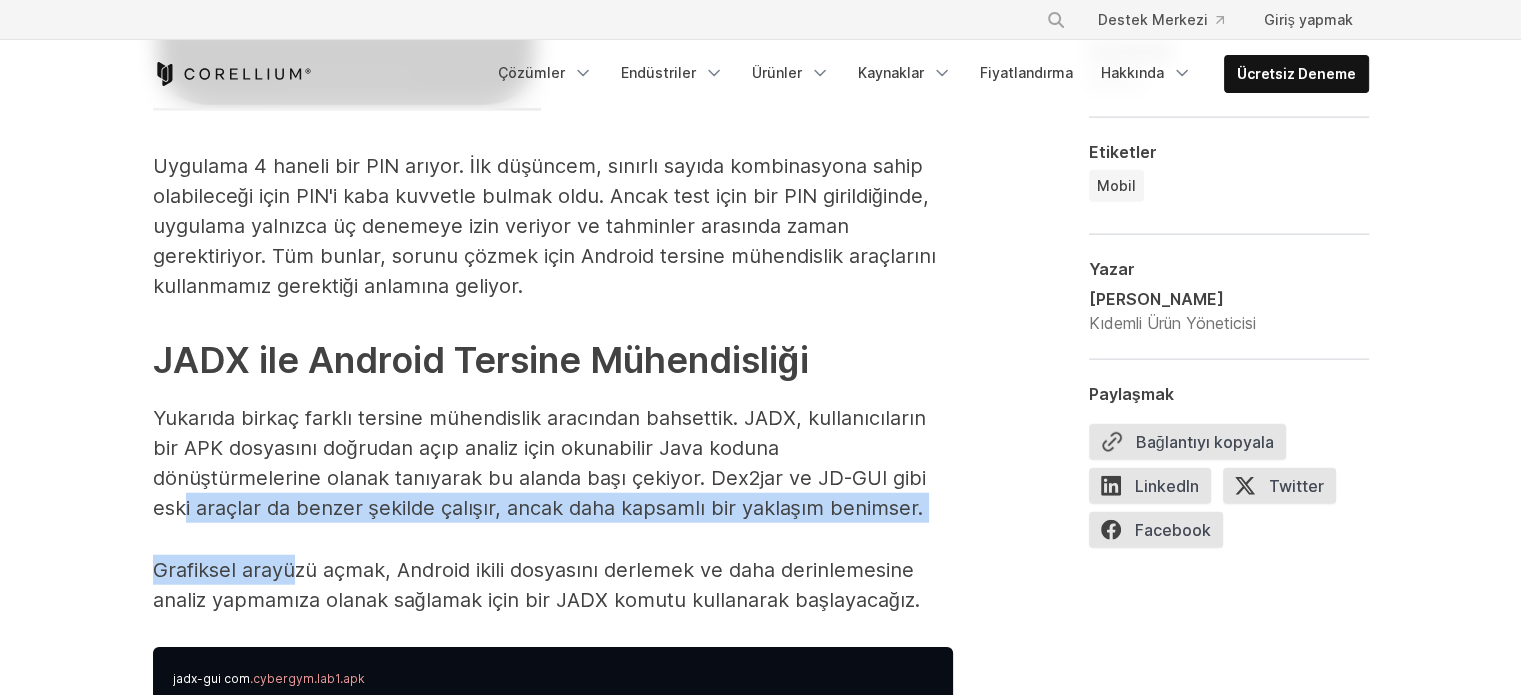 drag, startPoint x: 185, startPoint y: 508, endPoint x: 317, endPoint y: 532, distance: 134.16408 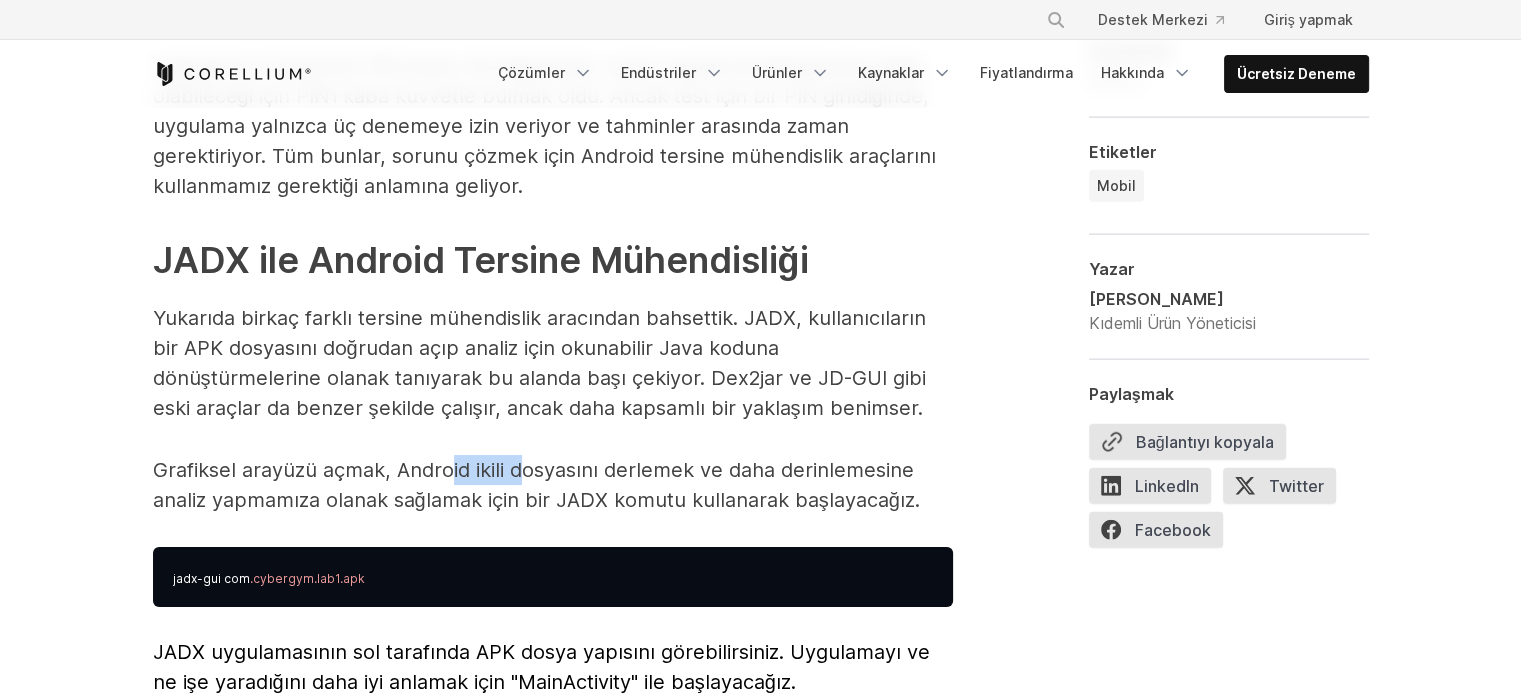 drag, startPoint x: 459, startPoint y: 464, endPoint x: 521, endPoint y: 486, distance: 65.78754 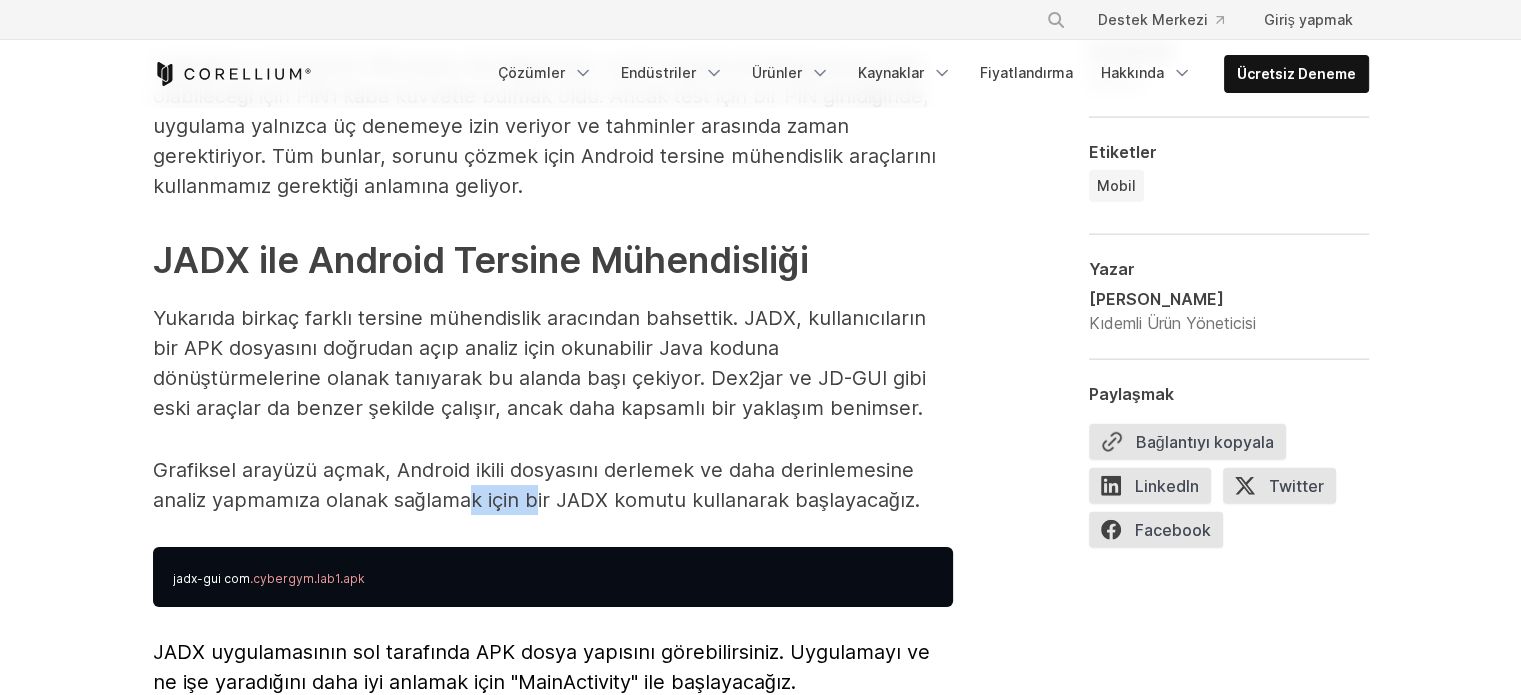 drag, startPoint x: 477, startPoint y: 495, endPoint x: 540, endPoint y: 511, distance: 65 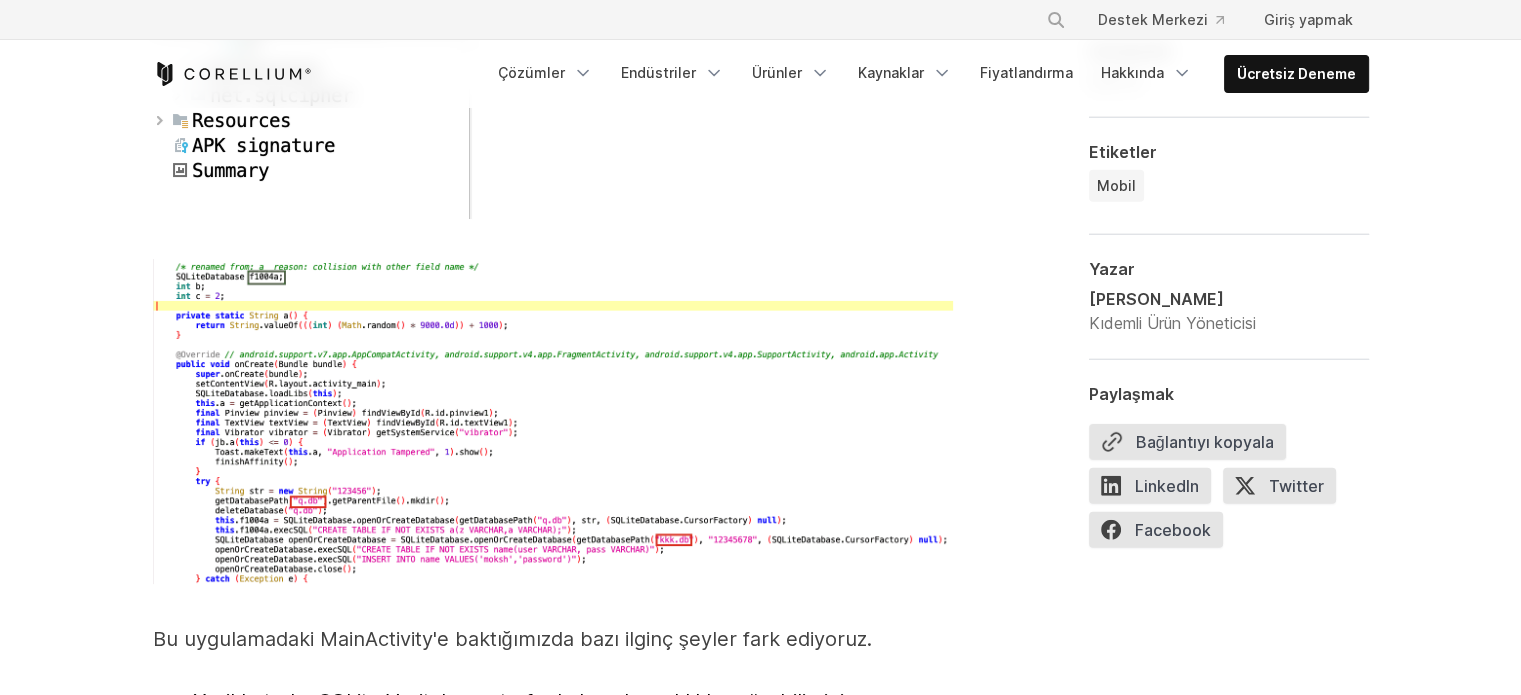 scroll, scrollTop: 6000, scrollLeft: 0, axis: vertical 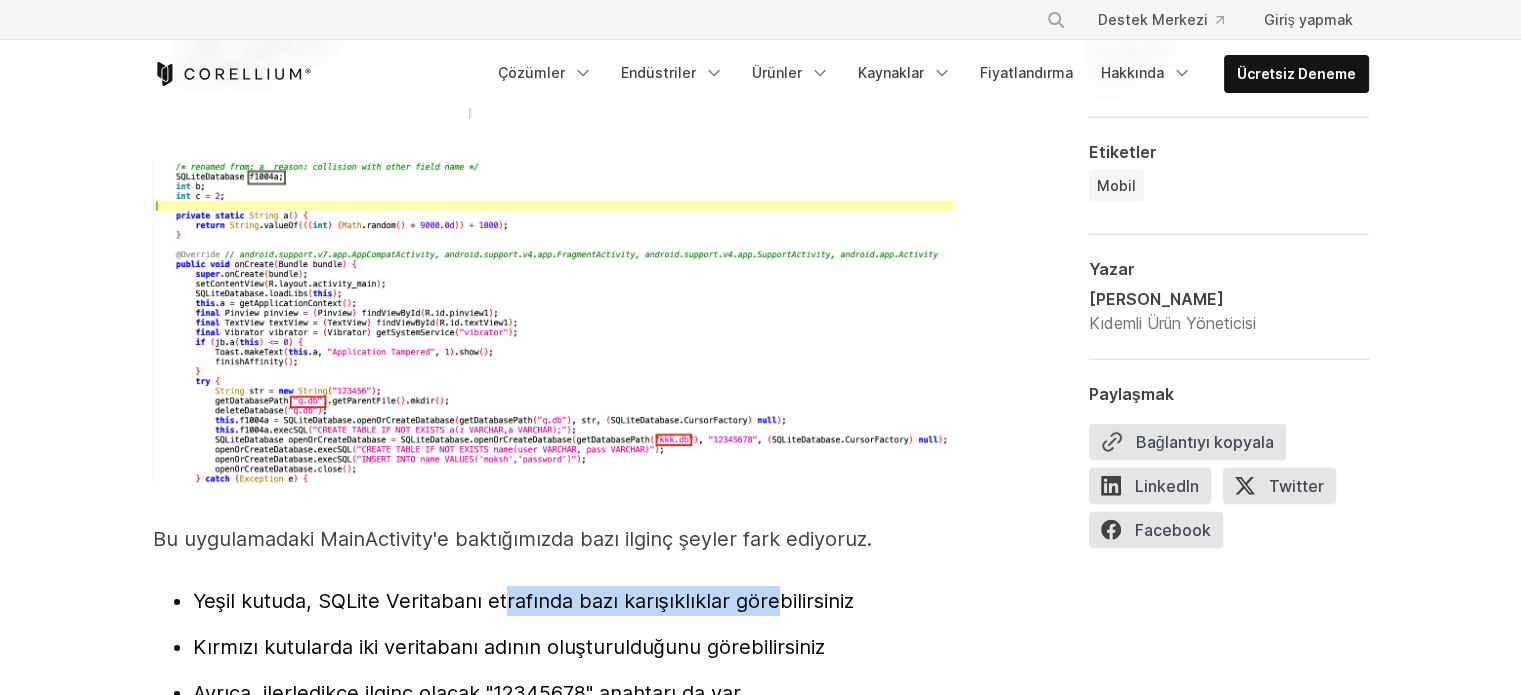 drag, startPoint x: 513, startPoint y: 599, endPoint x: 763, endPoint y: 587, distance: 250.28784 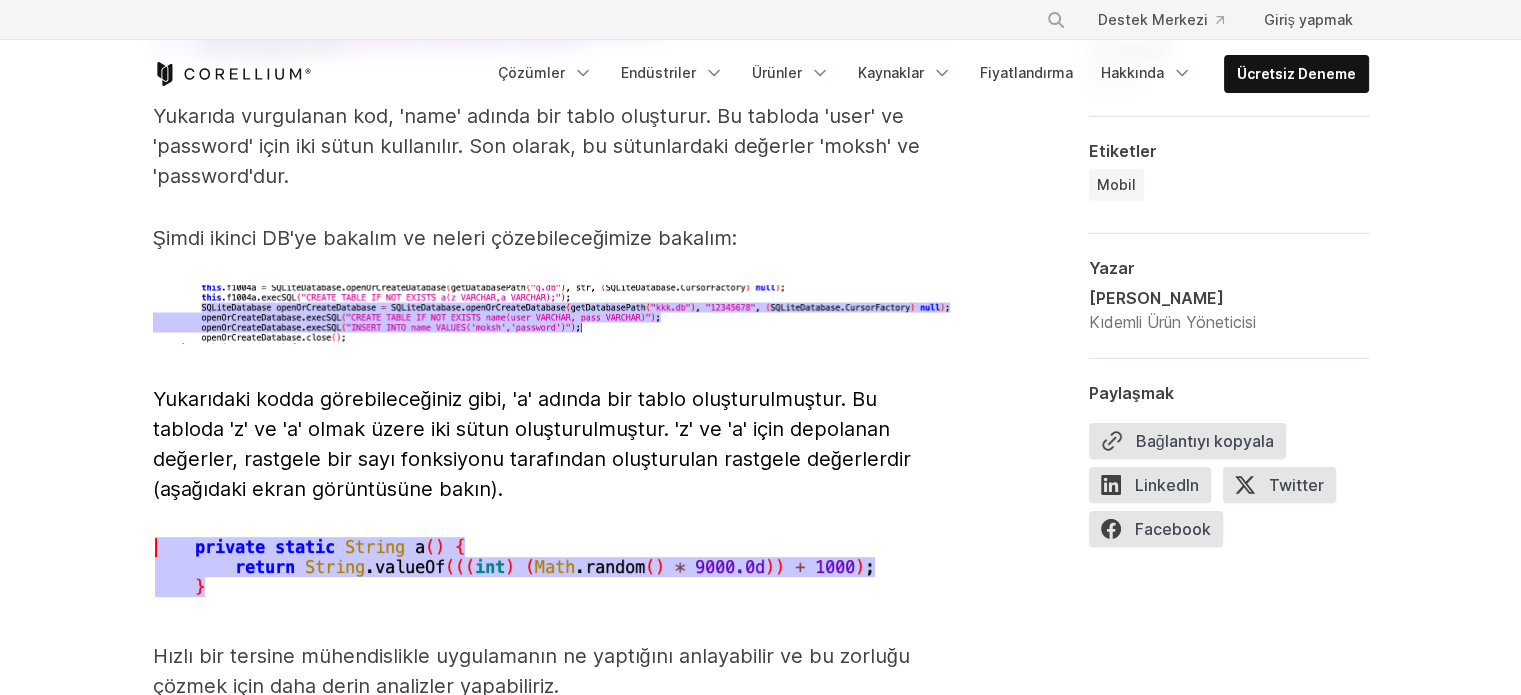 scroll, scrollTop: 6900, scrollLeft: 0, axis: vertical 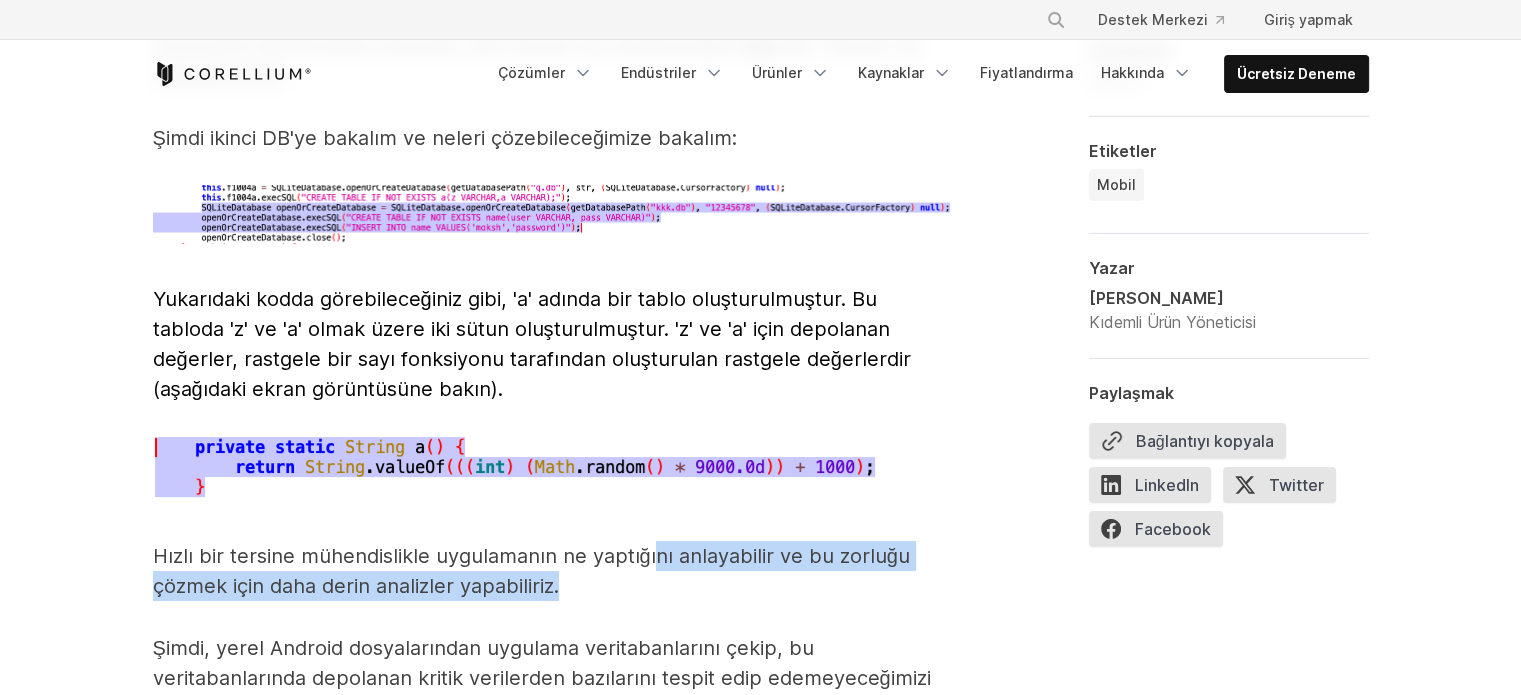 drag, startPoint x: 680, startPoint y: 567, endPoint x: 713, endPoint y: 587, distance: 38.587563 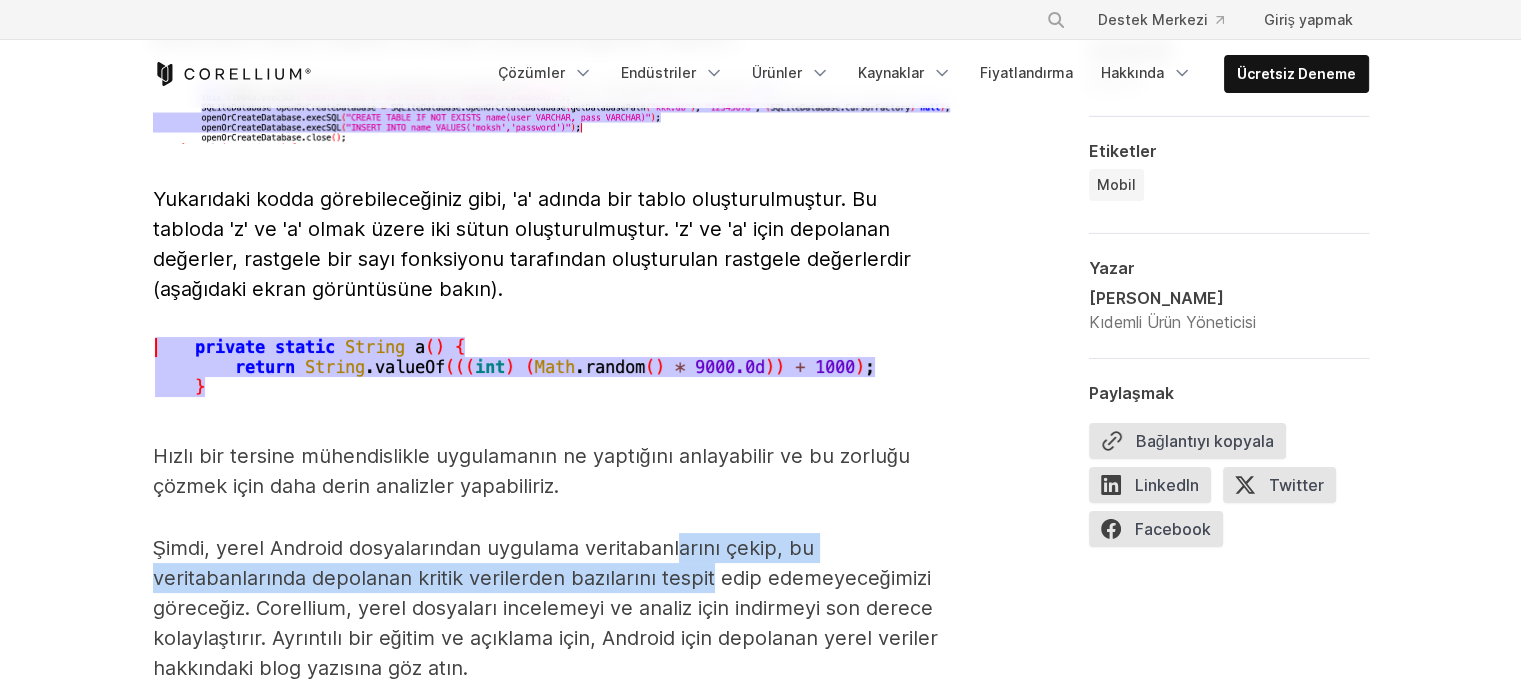 drag, startPoint x: 679, startPoint y: 547, endPoint x: 712, endPoint y: 571, distance: 40.804413 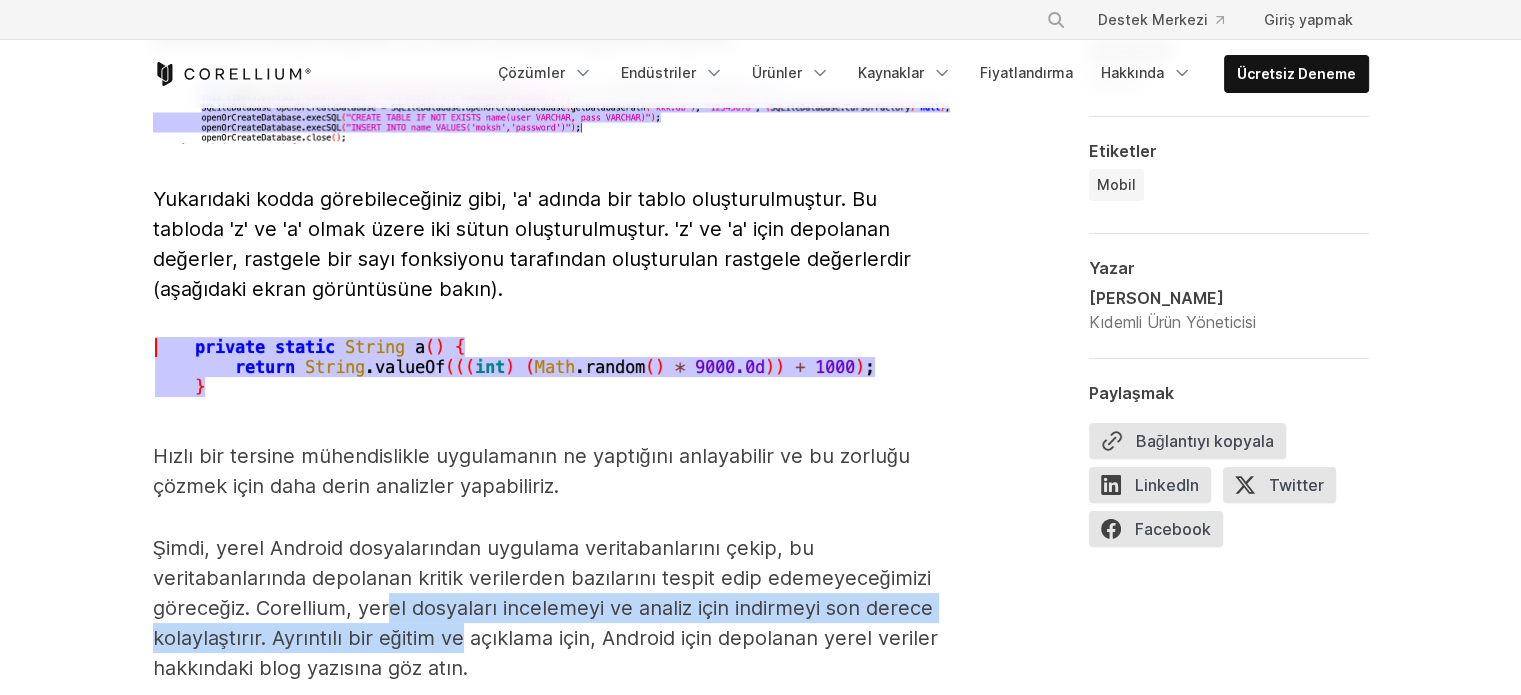 drag, startPoint x: 388, startPoint y: 599, endPoint x: 454, endPoint y: 630, distance: 72.91776 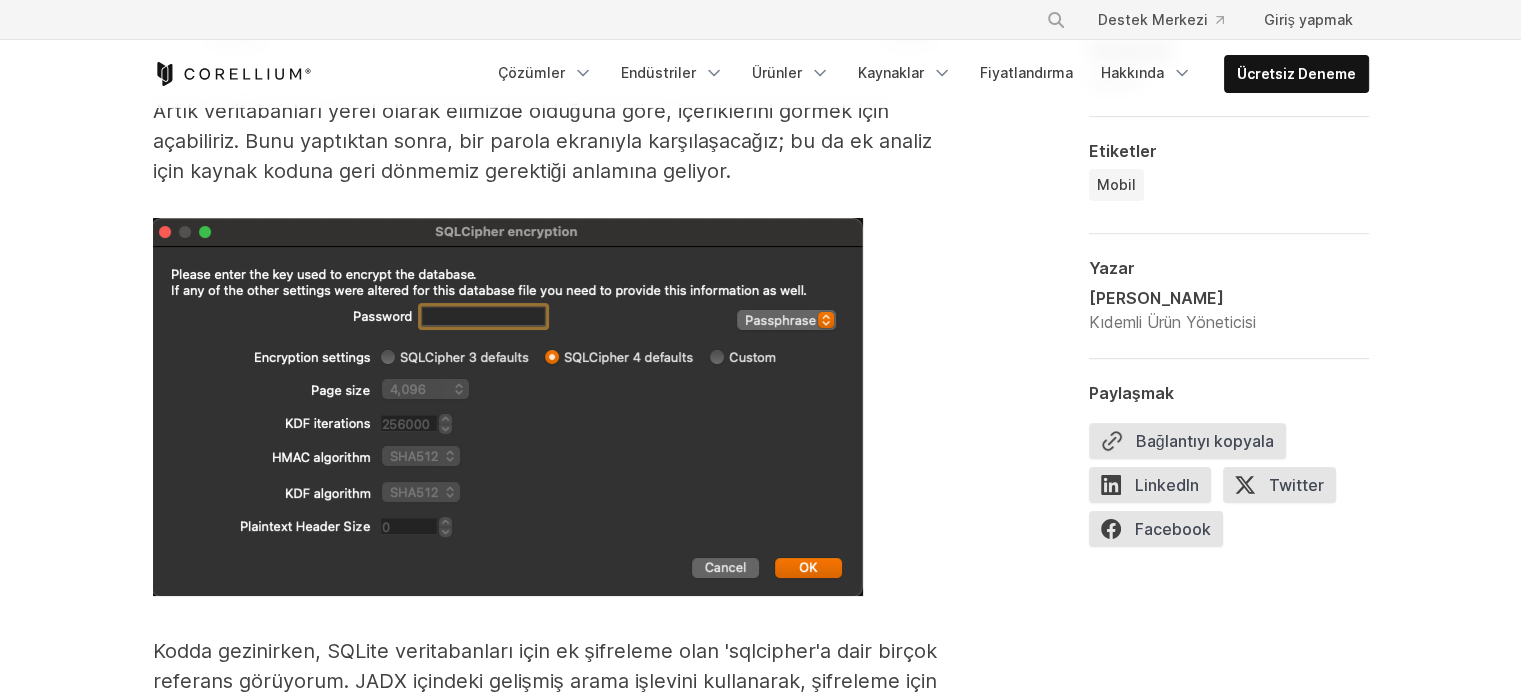 scroll, scrollTop: 7900, scrollLeft: 0, axis: vertical 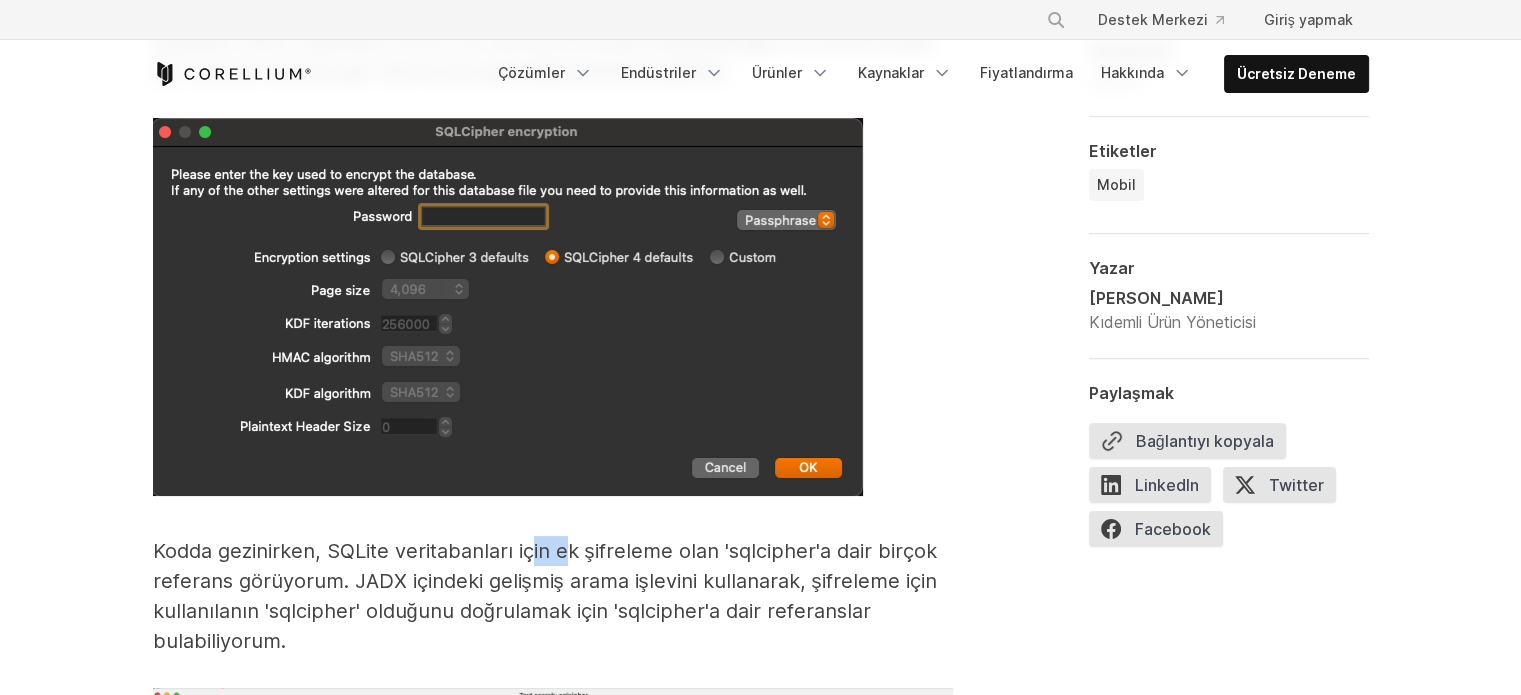 drag, startPoint x: 536, startPoint y: 540, endPoint x: 575, endPoint y: 563, distance: 45.276924 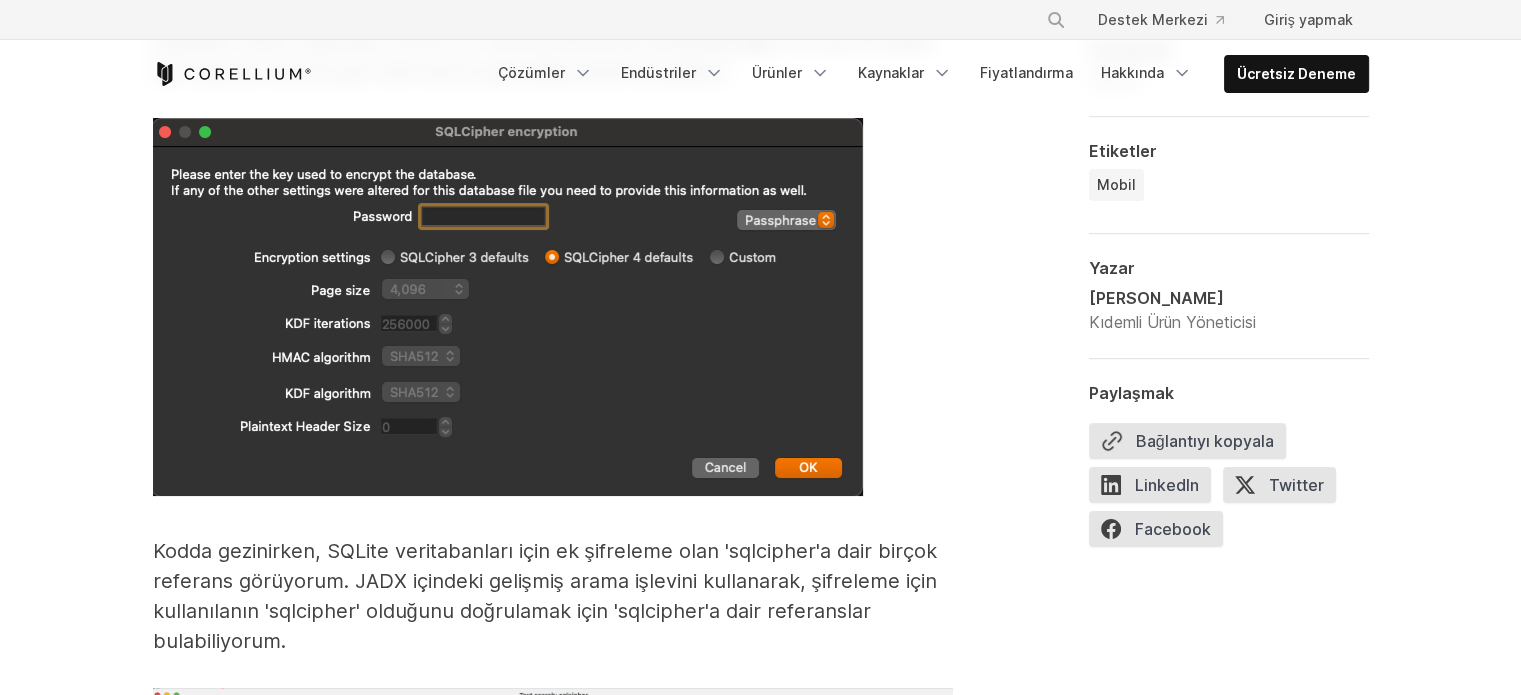 click on "Kodda gezinirken, SQLite veritabanları için ek şifreleme olan 'sqlcipher'a dair birçok referans görüyorum. JADX içindeki gelişmiş arama işlevini kullanarak, şifreleme için kullanılanın 'sqlcipher' olduğunu doğrulamak için 'sqlcipher'a dair referanslar bulabiliyorum." at bounding box center (545, 596) 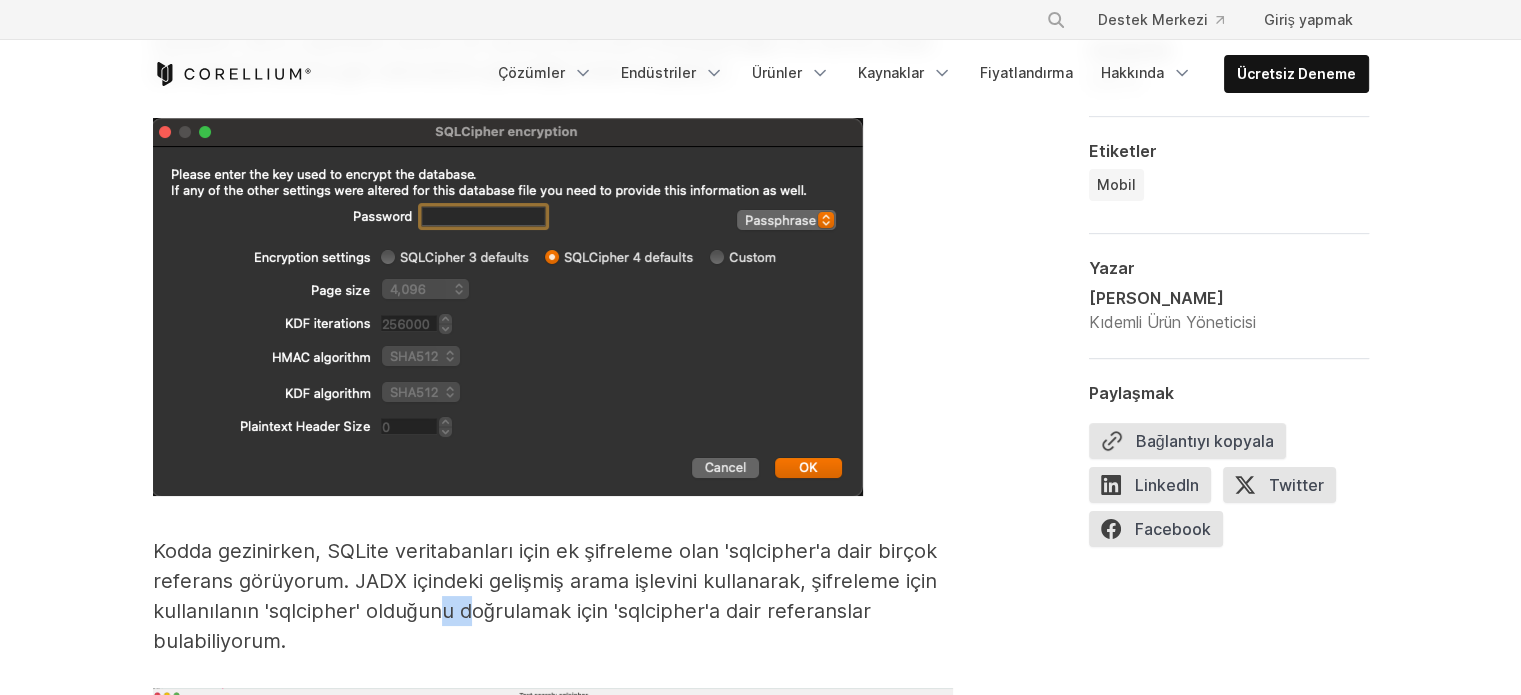 drag, startPoint x: 444, startPoint y: 607, endPoint x: 474, endPoint y: 617, distance: 31.622776 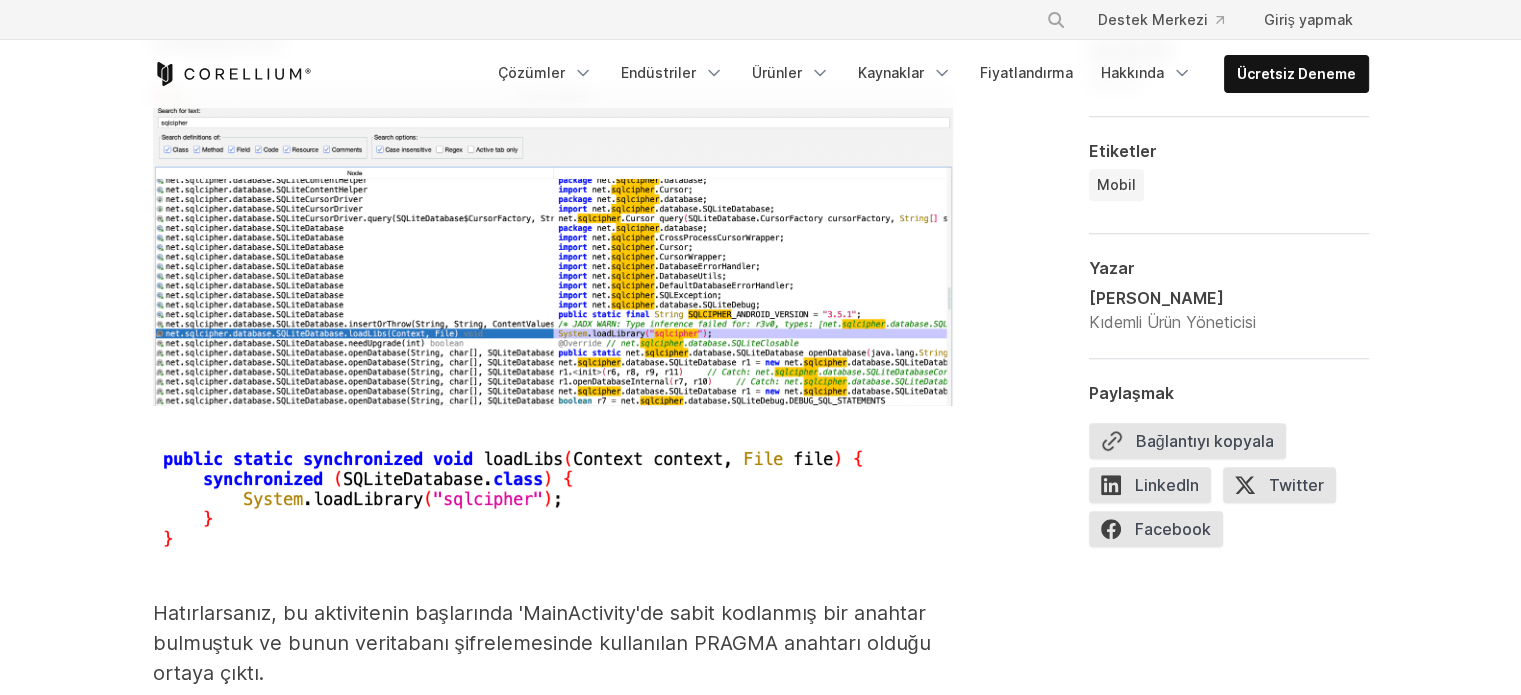 scroll, scrollTop: 8700, scrollLeft: 0, axis: vertical 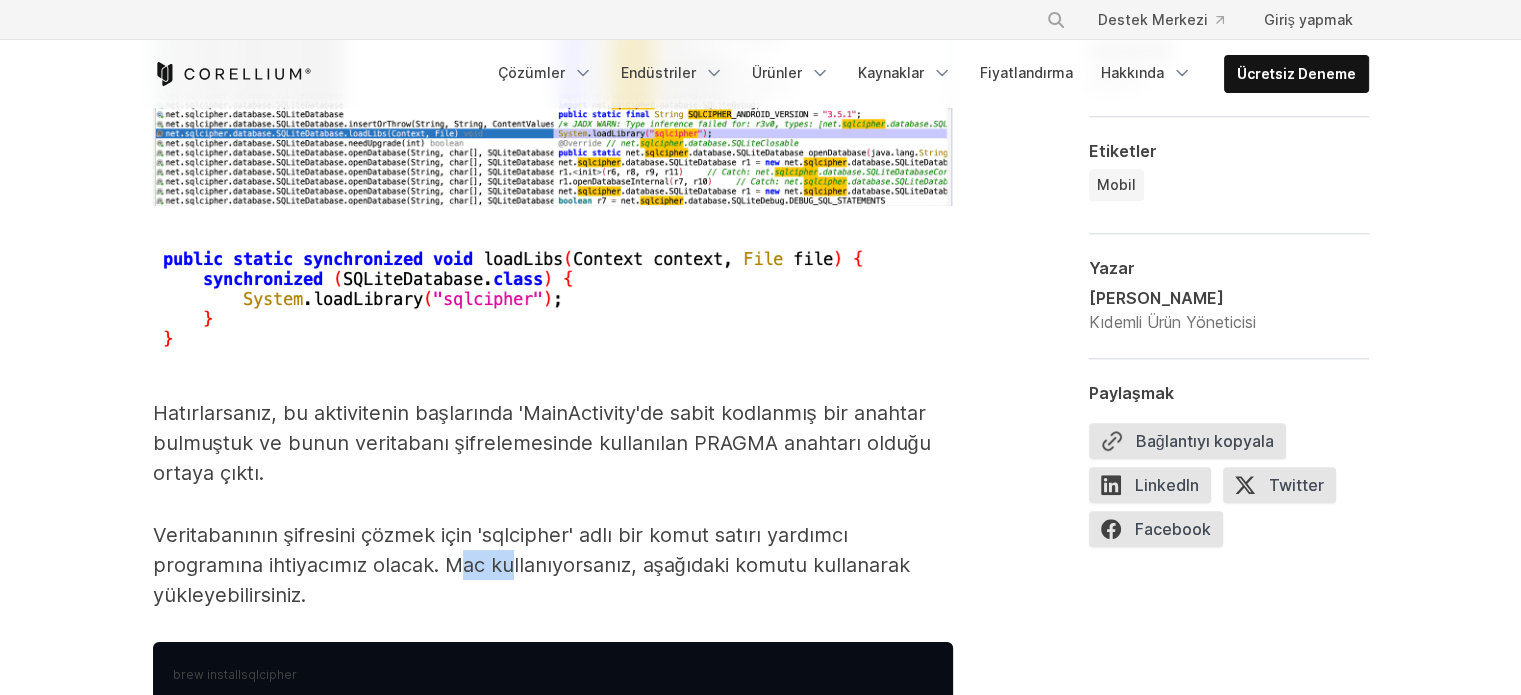 drag, startPoint x: 455, startPoint y: 567, endPoint x: 510, endPoint y: 584, distance: 57.567352 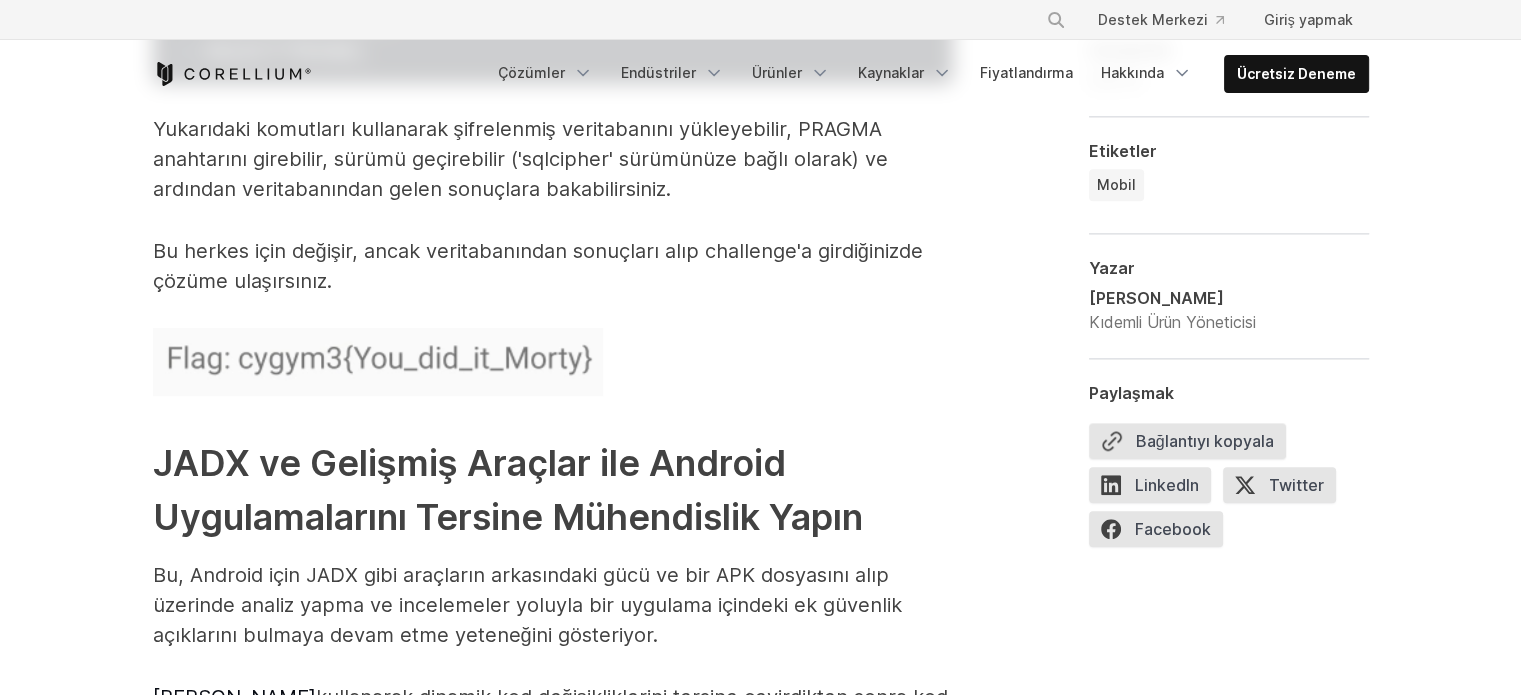 scroll, scrollTop: 9700, scrollLeft: 0, axis: vertical 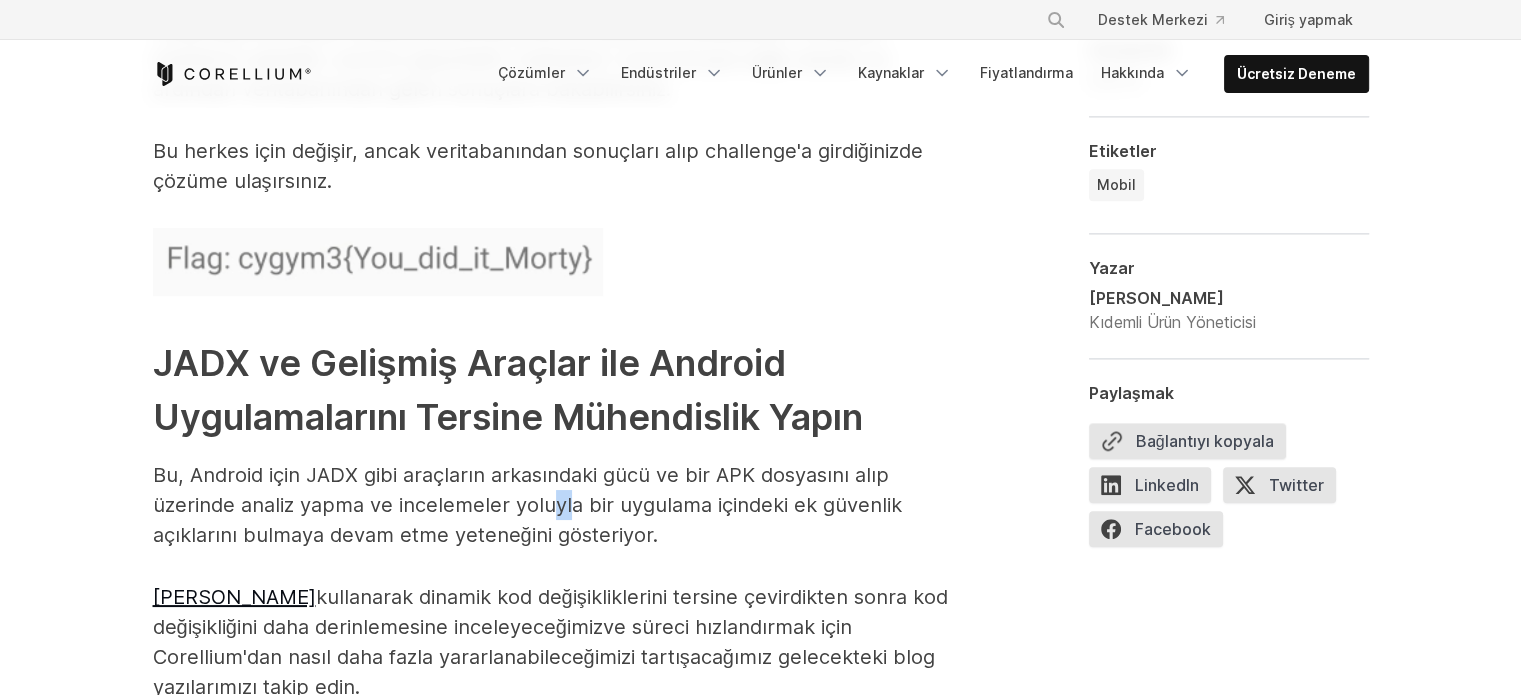 click on "Bu, Android için JADX gibi araçların arkasındaki gücü ve bir APK dosyasını alıp üzerinde analiz yapma ve incelemeler yoluyla bir uygulama içindeki ek güvenlik açıklarını bulmaya devam etme yeteneğini gösteriyor." at bounding box center [527, 505] 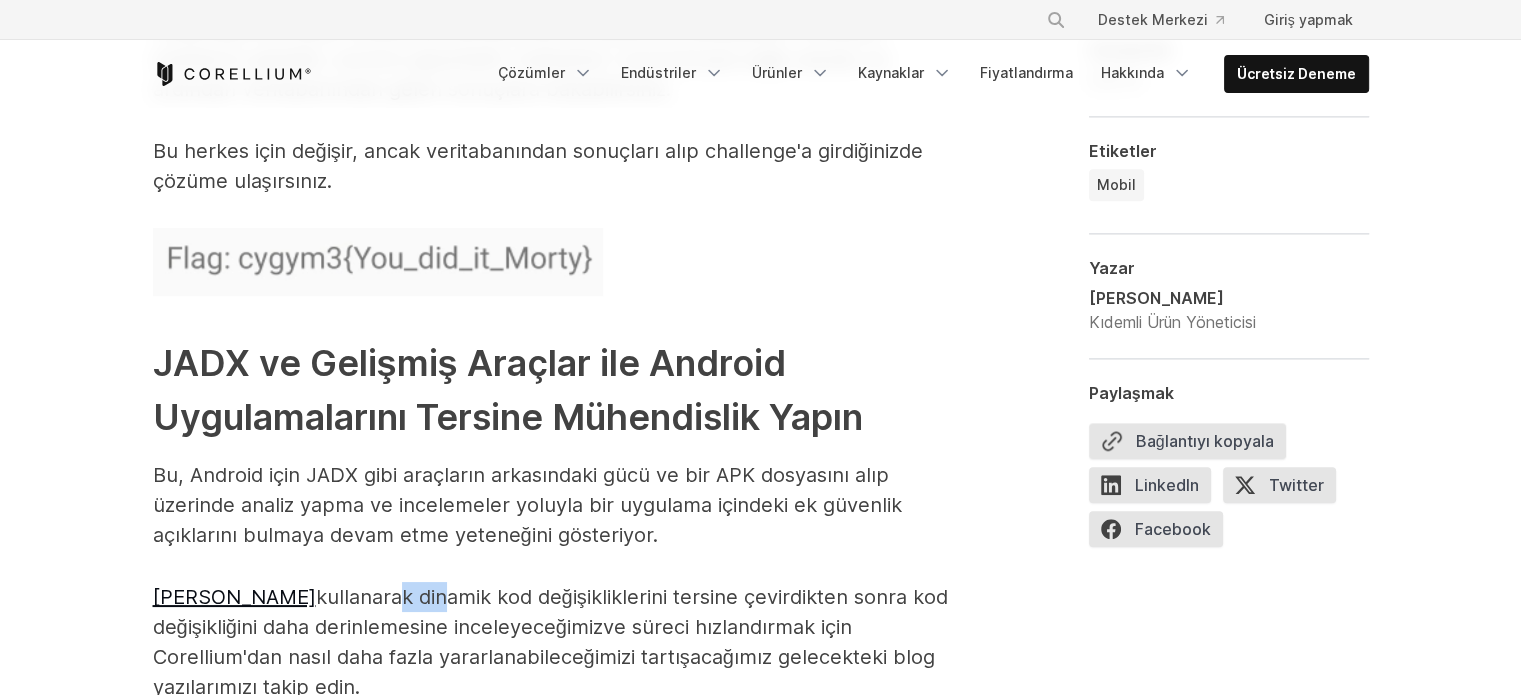 drag, startPoint x: 304, startPoint y: 579, endPoint x: 348, endPoint y: 600, distance: 48.754486 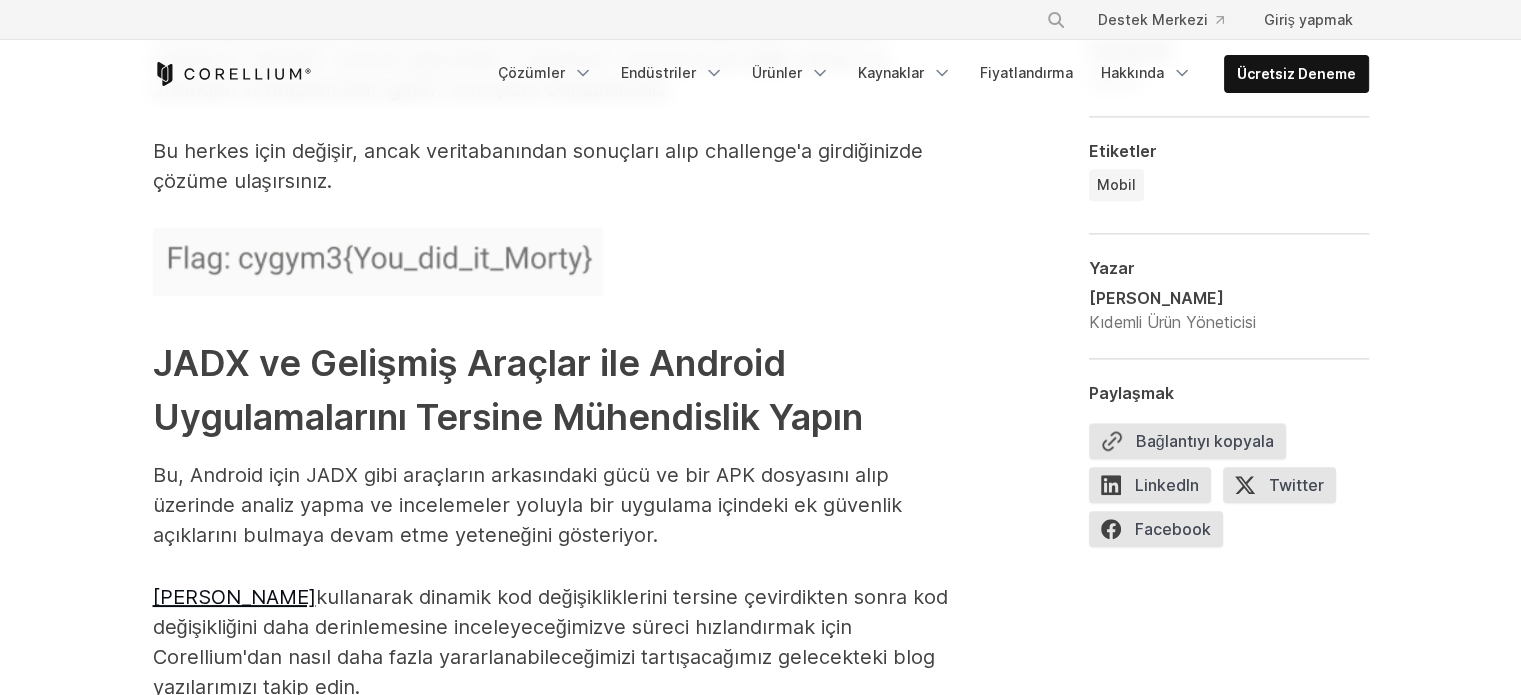 click on "kullanarak dinamik kod değişikliklerini tersine çevirdikten sonra kod değişikliğini daha derinlemesine inceleyeceğimiz" at bounding box center (550, 612) 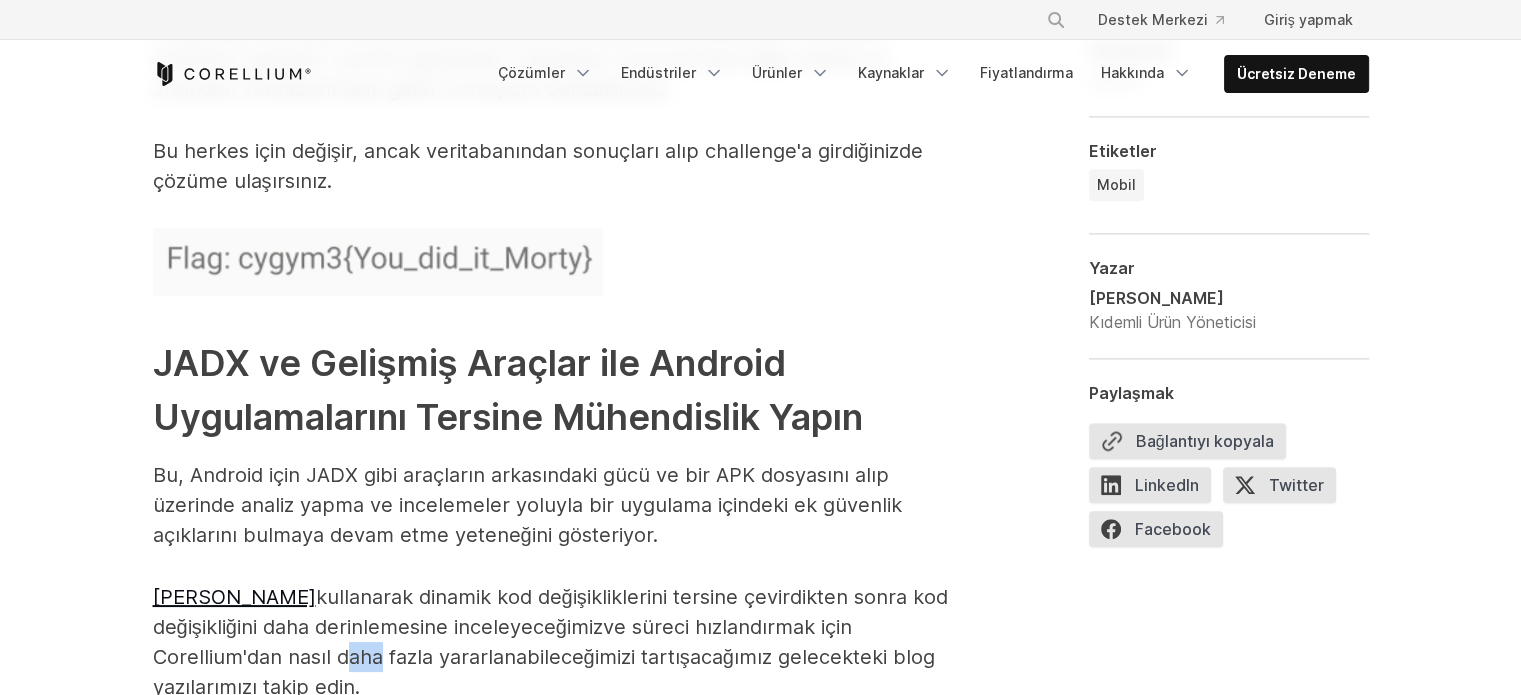 drag, startPoint x: 358, startPoint y: 665, endPoint x: 380, endPoint y: 671, distance: 22.803509 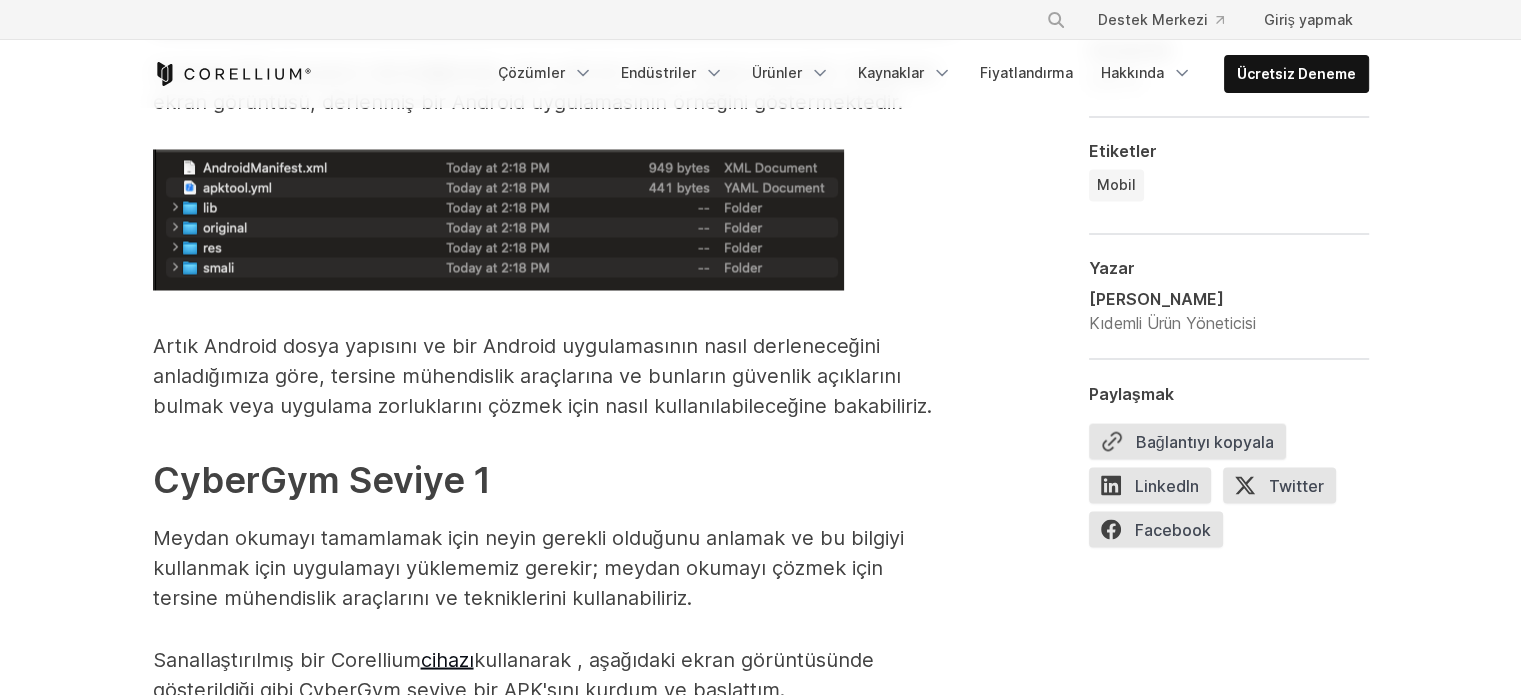 scroll, scrollTop: 2900, scrollLeft: 0, axis: vertical 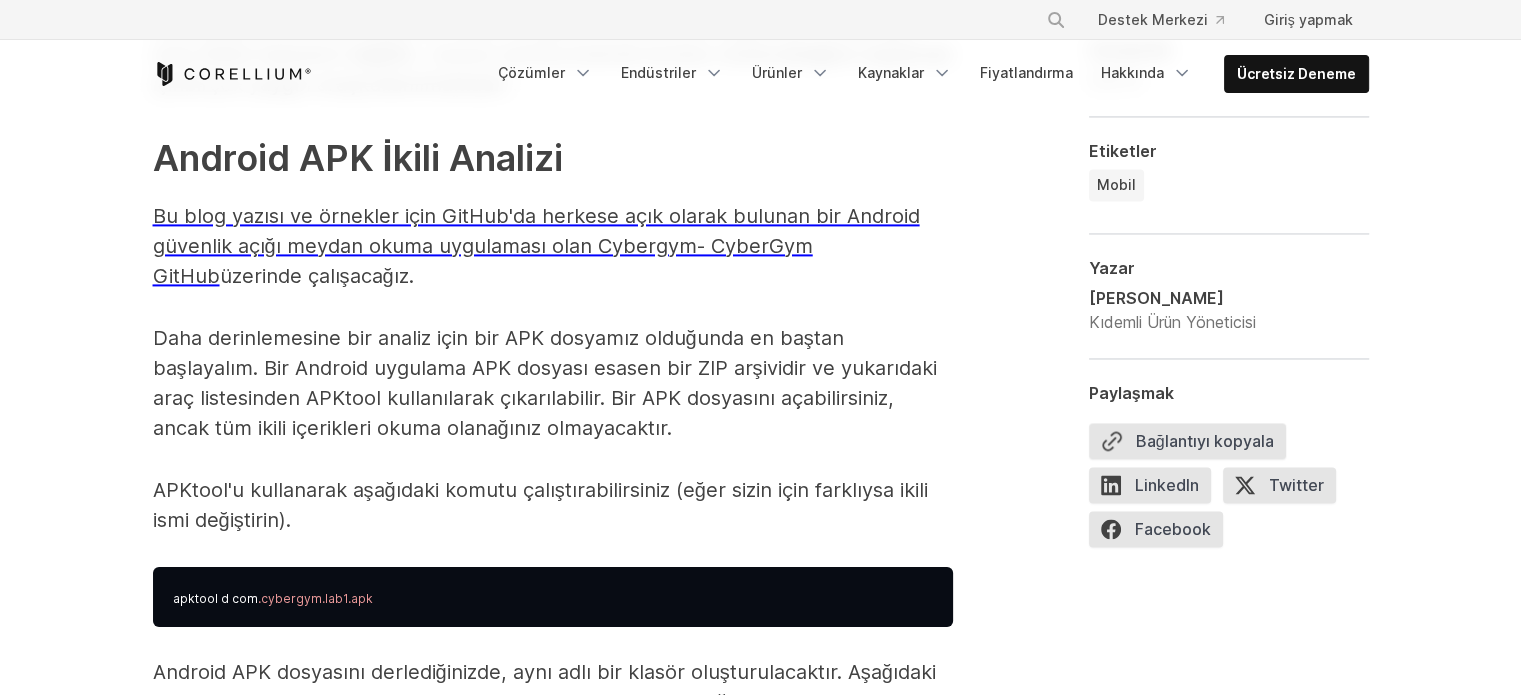 click on "Bu blog yazısı ve örnekler için GitHub'da herkese açık olarak bulunan bir Android güvenlik açığı meydan okuma uygulaması olan Cybergym- CyberGym GitHub" at bounding box center [536, 246] 